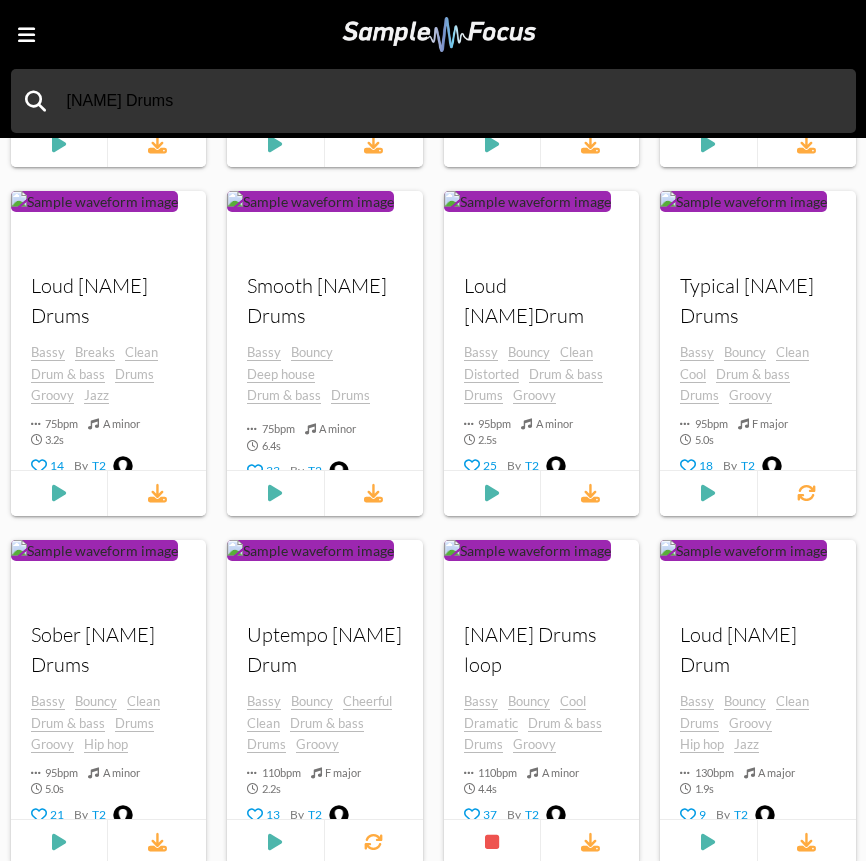 scroll, scrollTop: 1120, scrollLeft: 0, axis: vertical 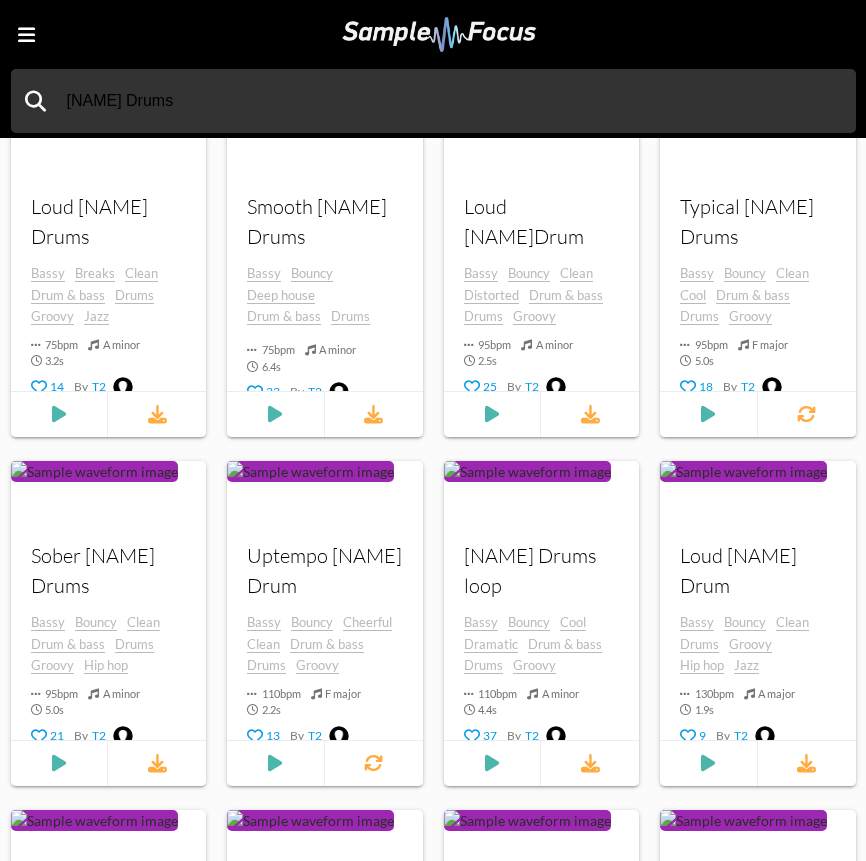 click at bounding box center [439, 34] 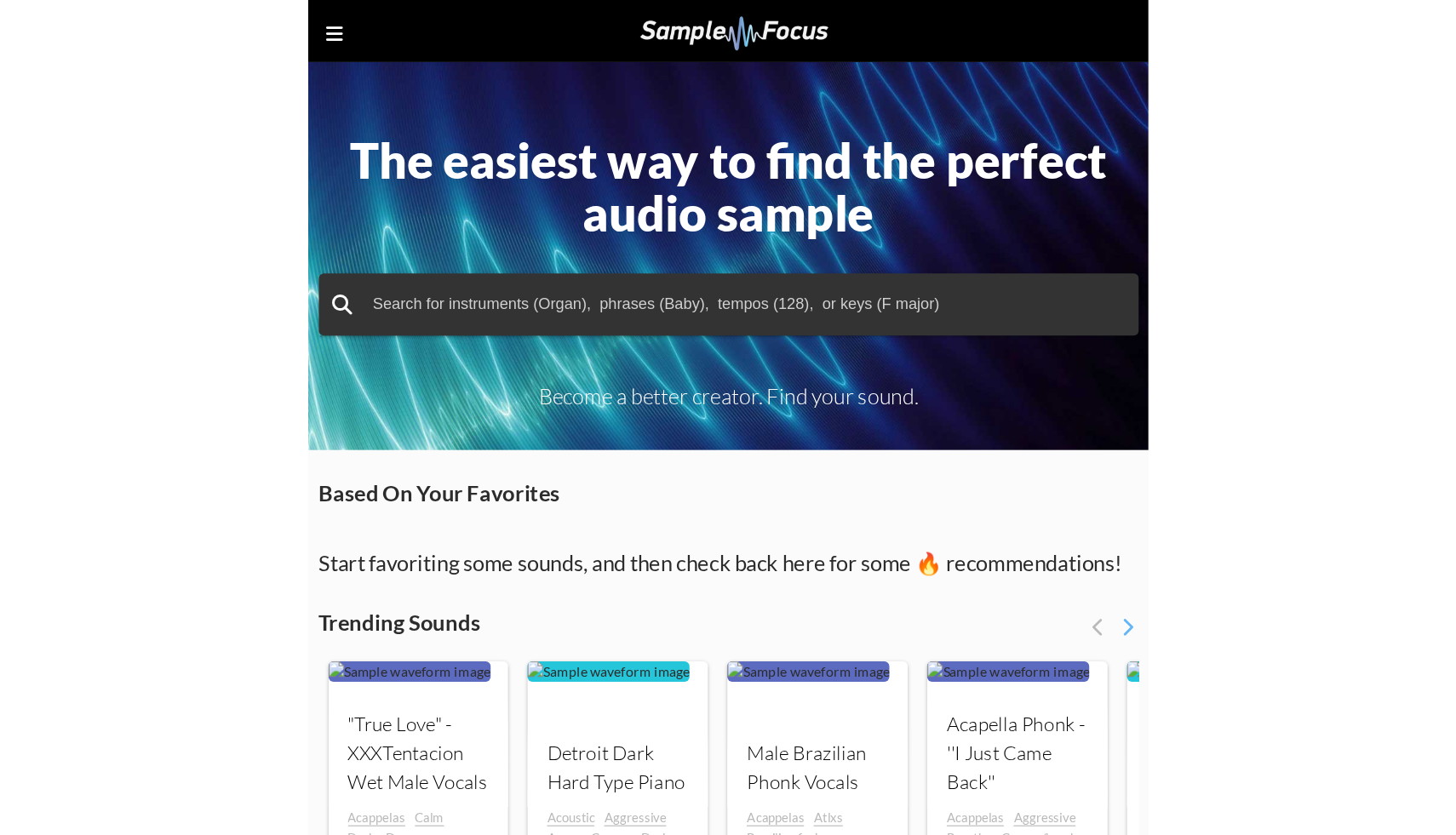 scroll, scrollTop: 0, scrollLeft: 0, axis: both 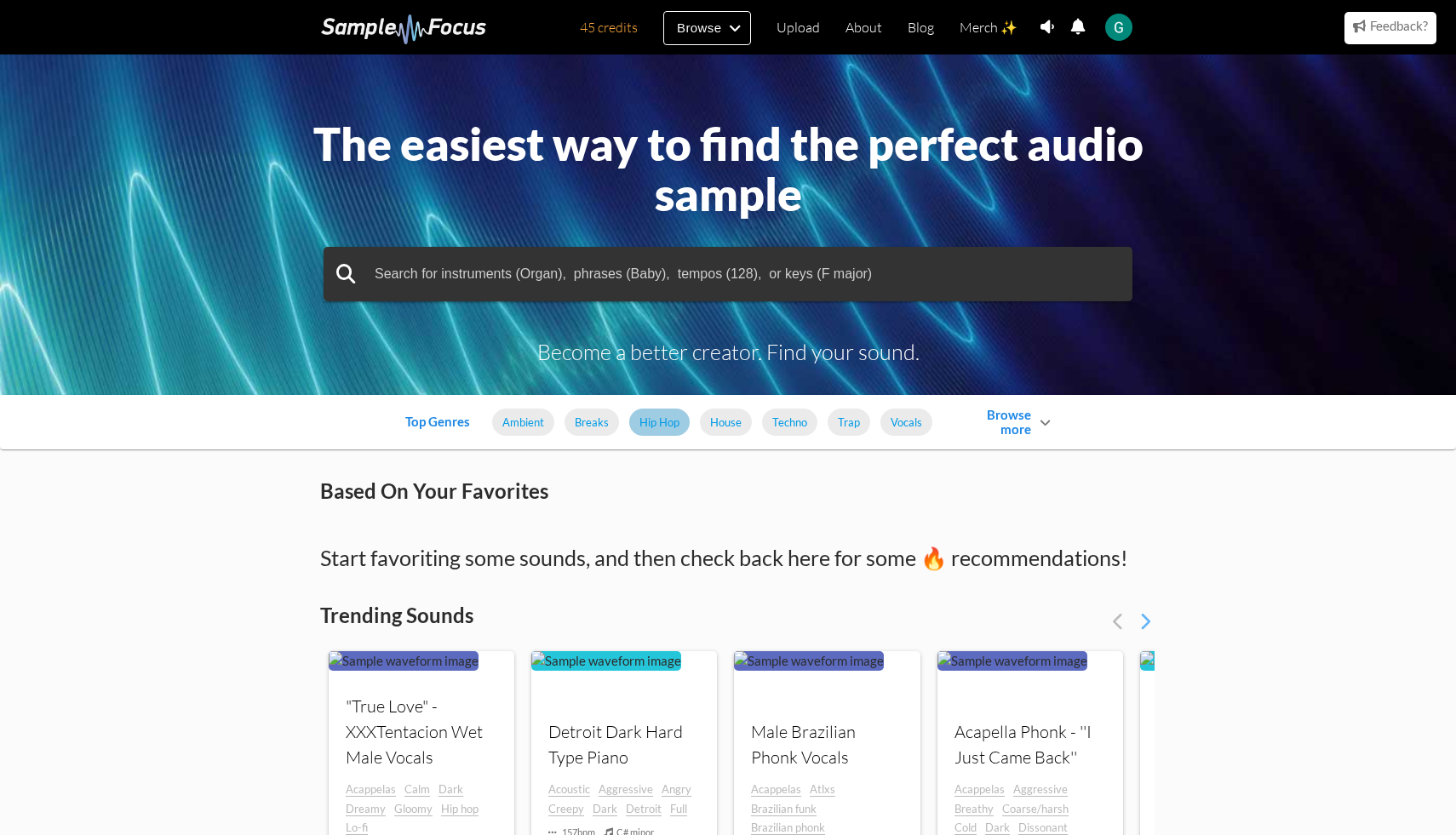 click on "Hip Hop" at bounding box center [659, 422] 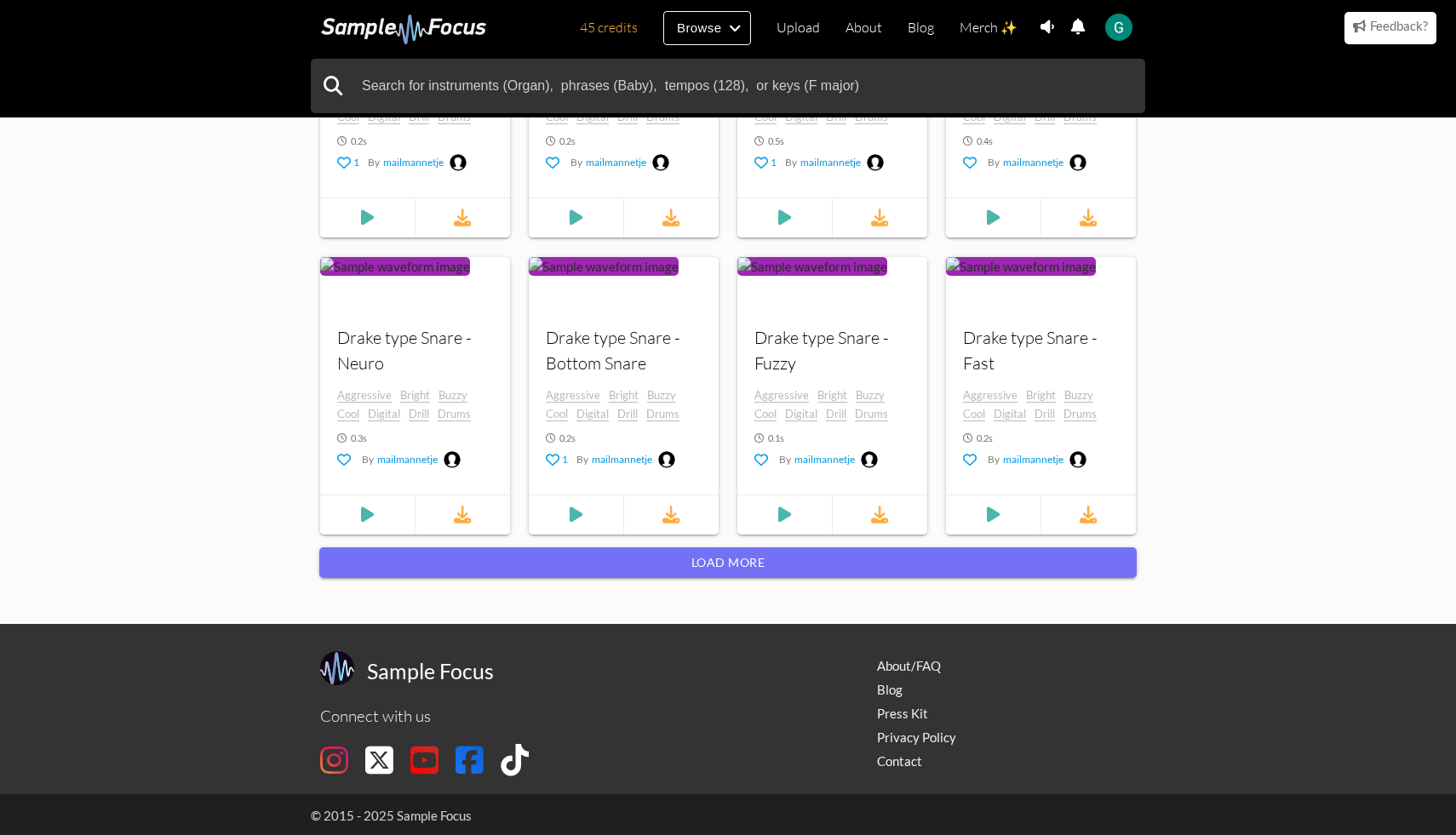 scroll, scrollTop: 1323, scrollLeft: 0, axis: vertical 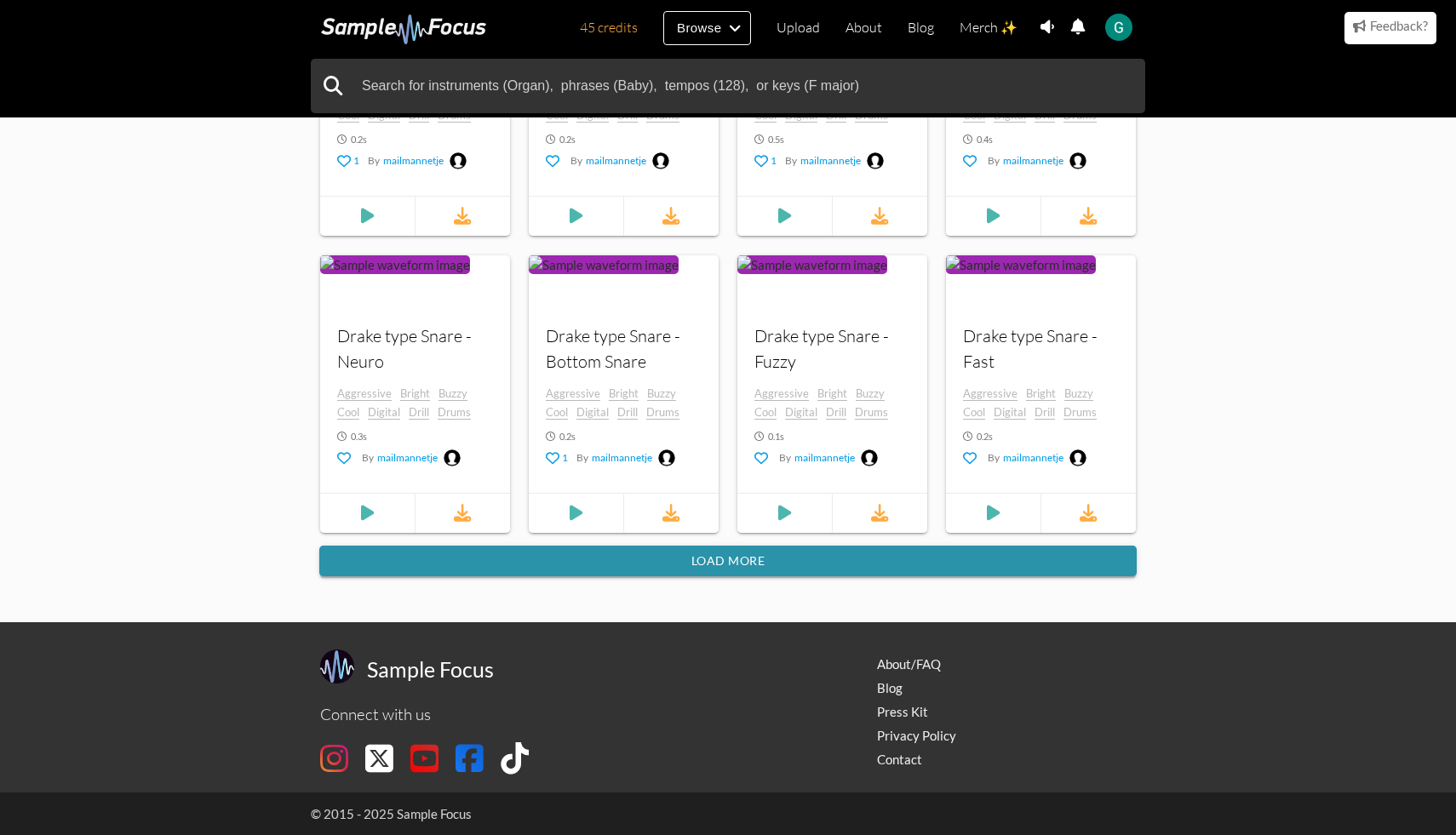 click on "Load more" at bounding box center (728, 561) 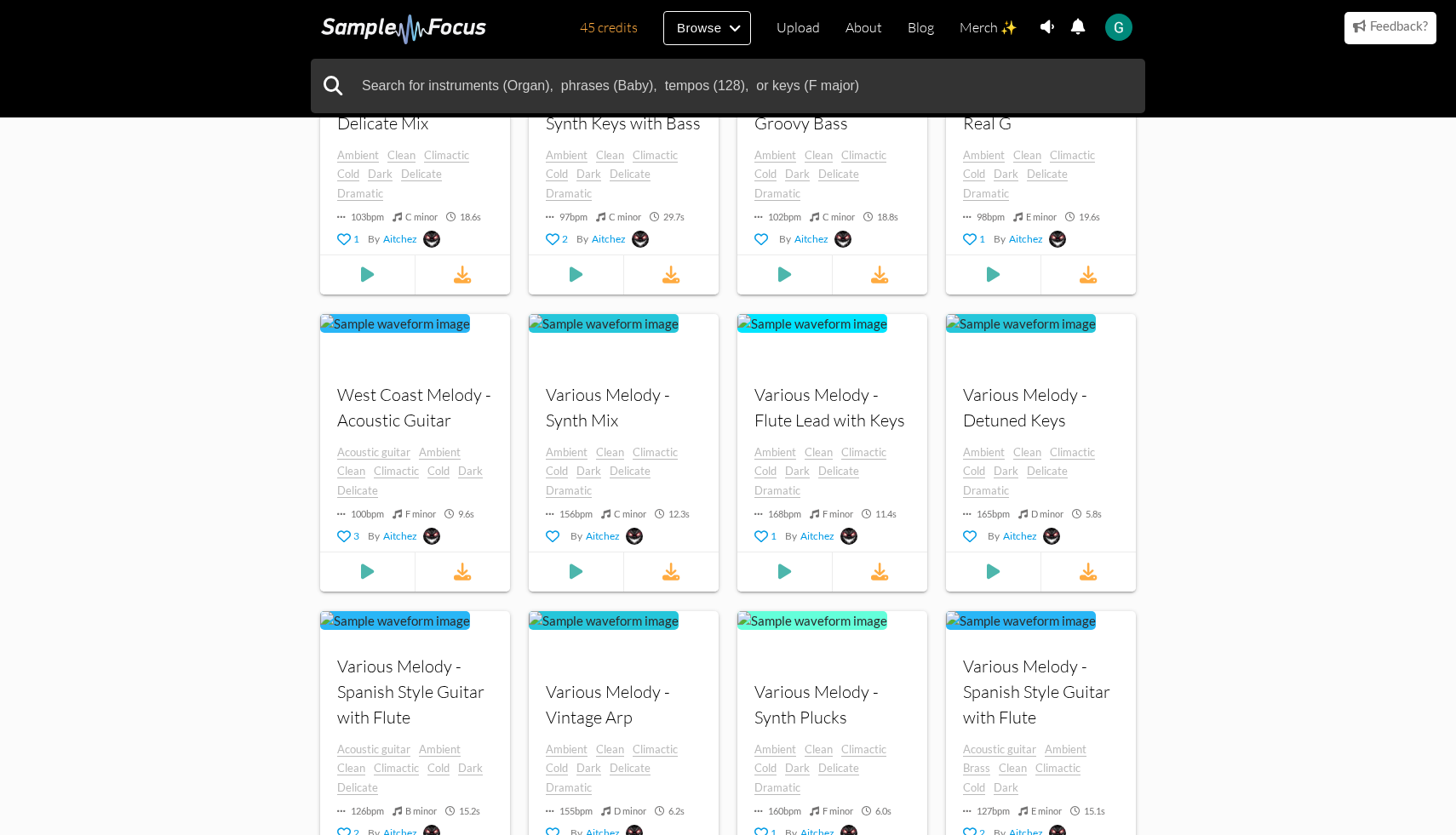scroll, scrollTop: 12252, scrollLeft: 0, axis: vertical 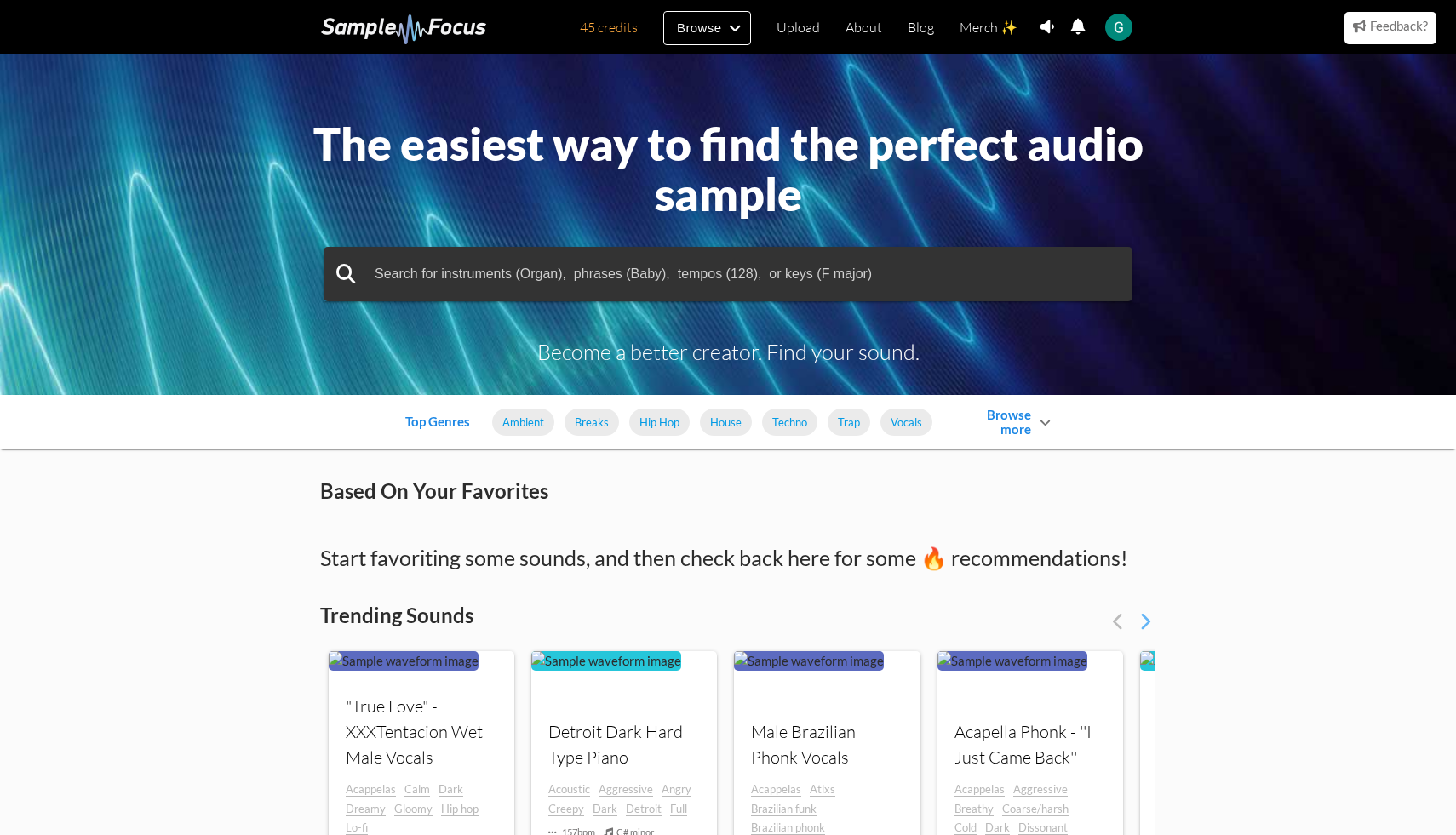 click on "Browse more" at bounding box center [993, 422] 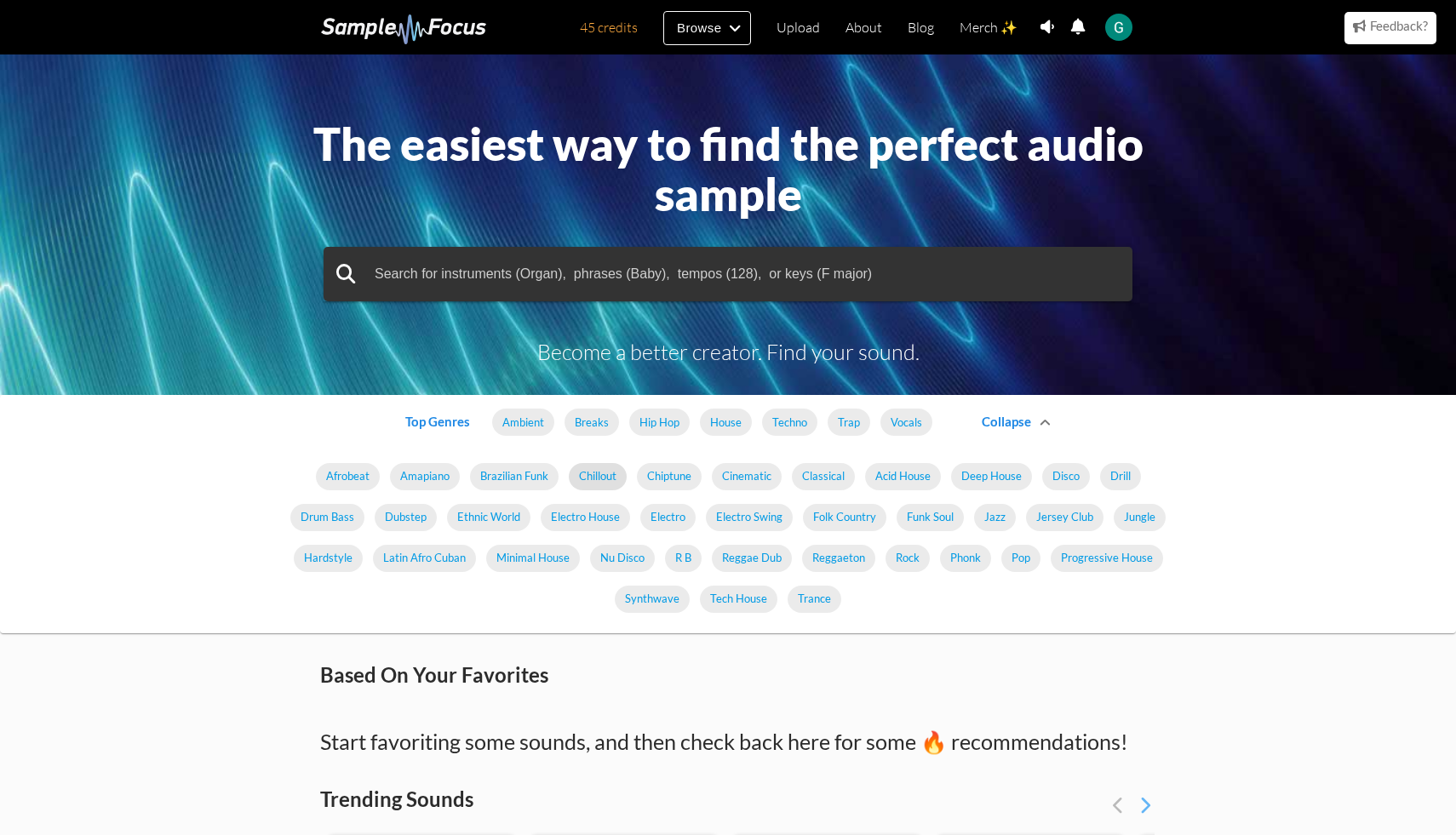 click on "Chillout" at bounding box center [598, 477] 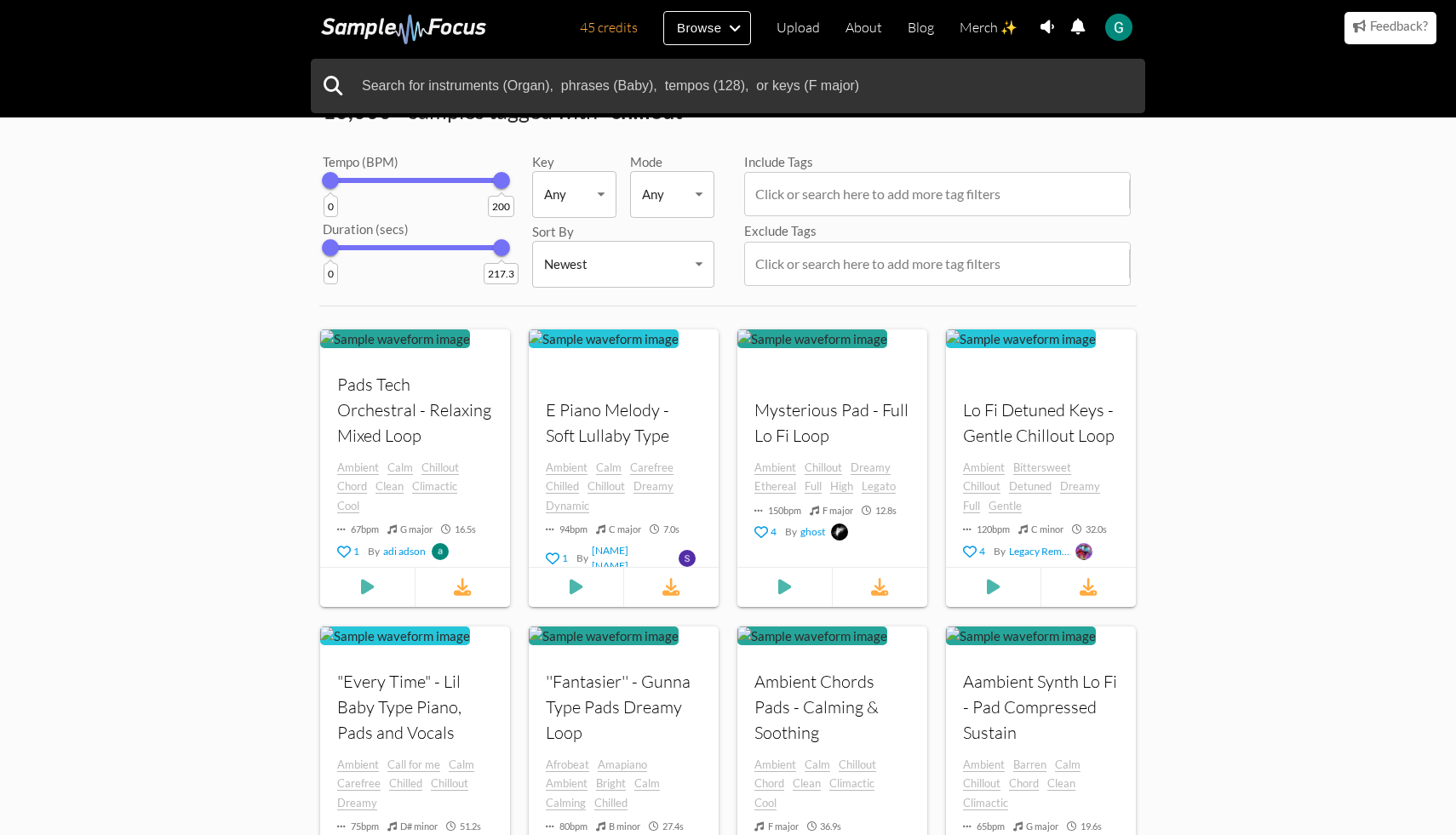 scroll, scrollTop: 0, scrollLeft: 0, axis: both 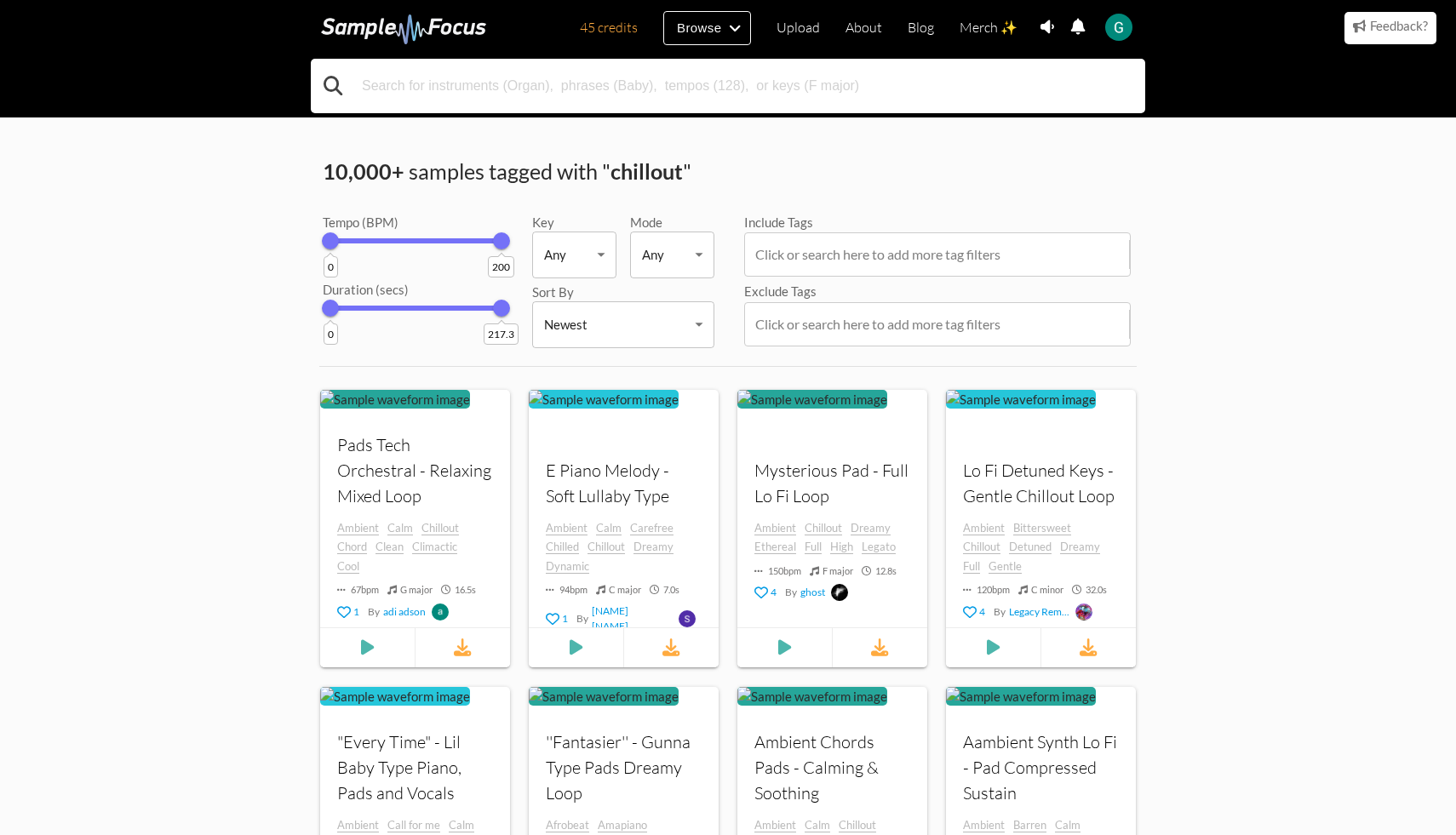 click at bounding box center [728, 86] 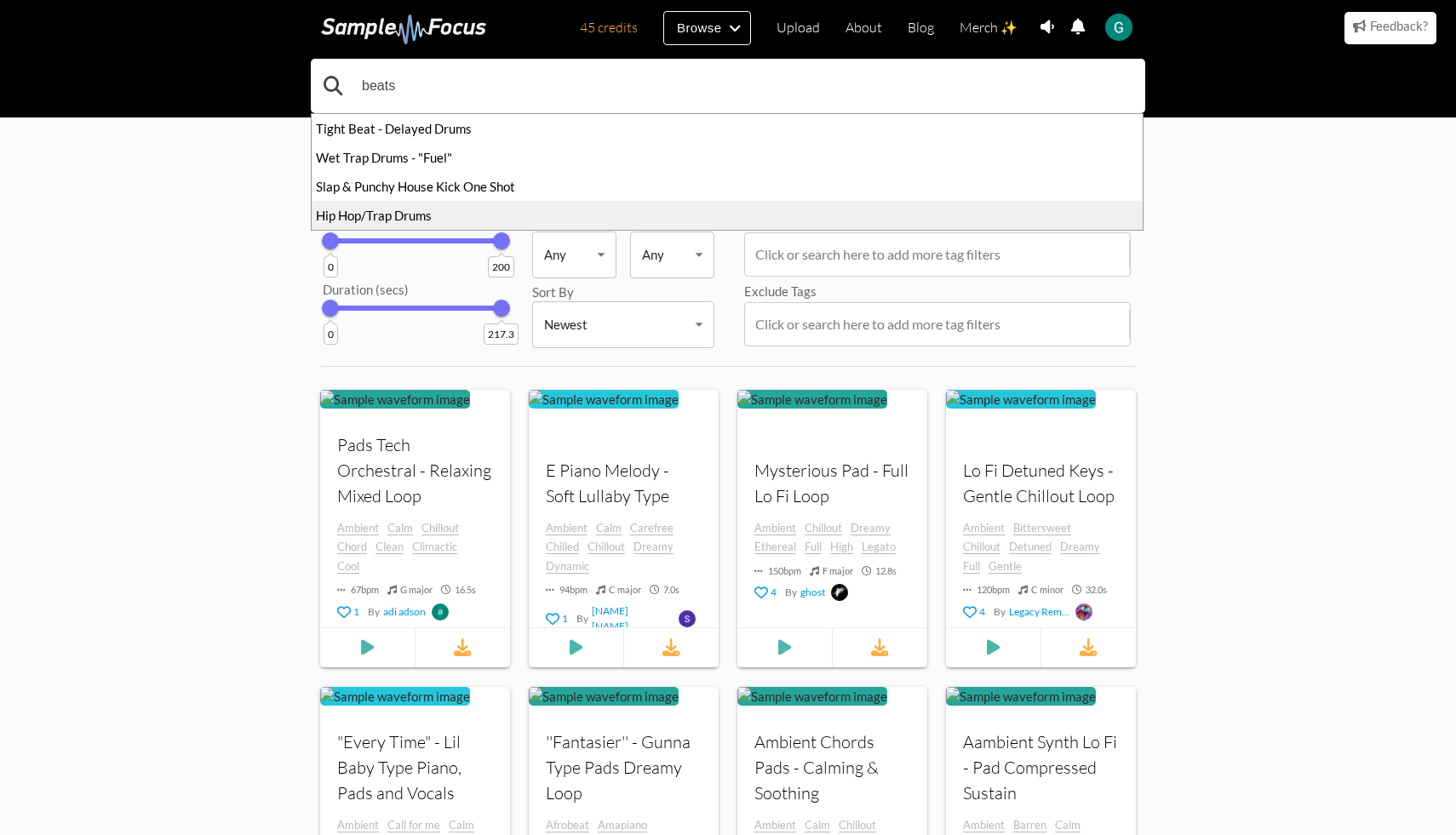 type on "beats" 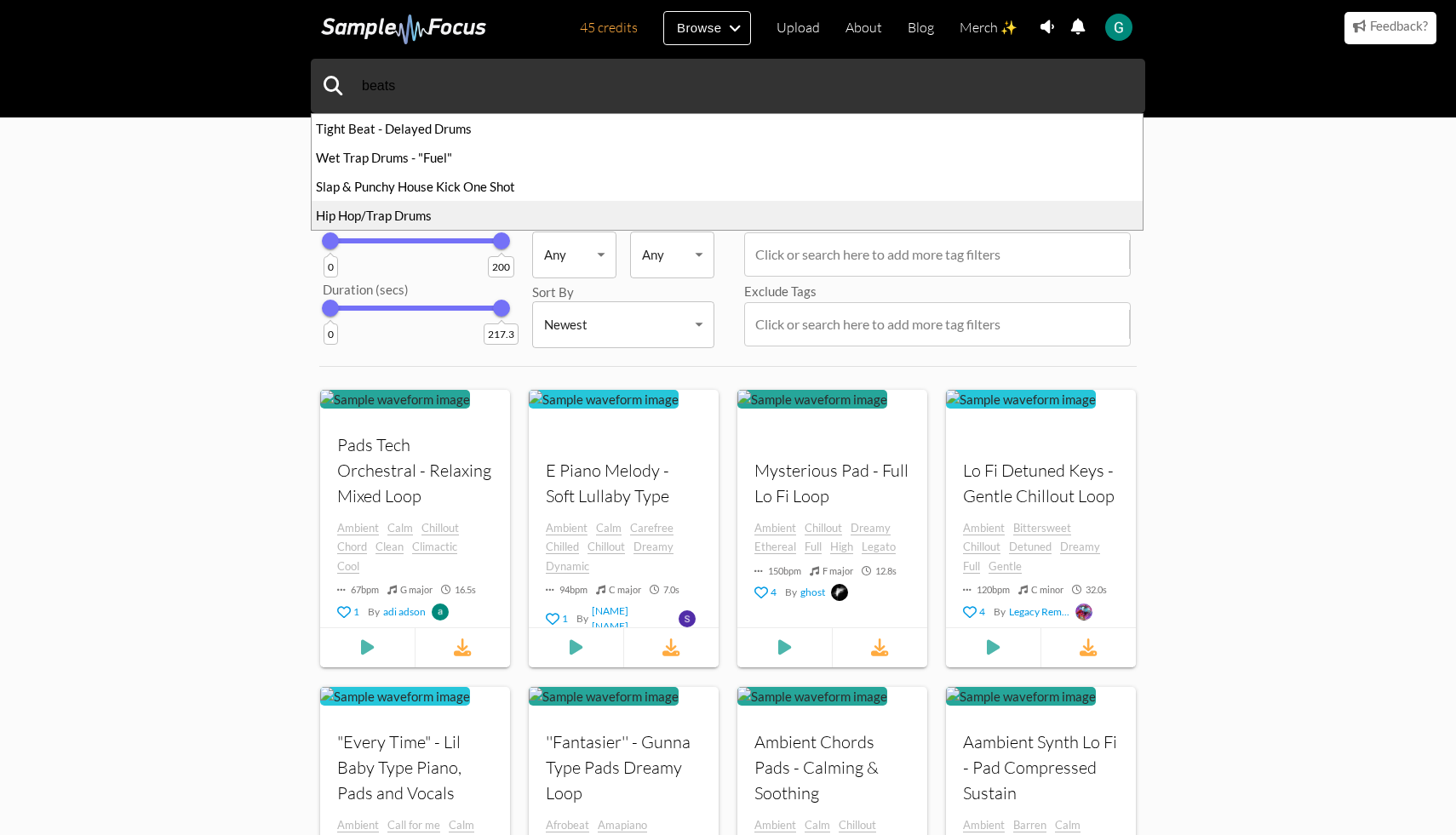 click on "Hip Hop/Trap Drums" at bounding box center (727, 215) 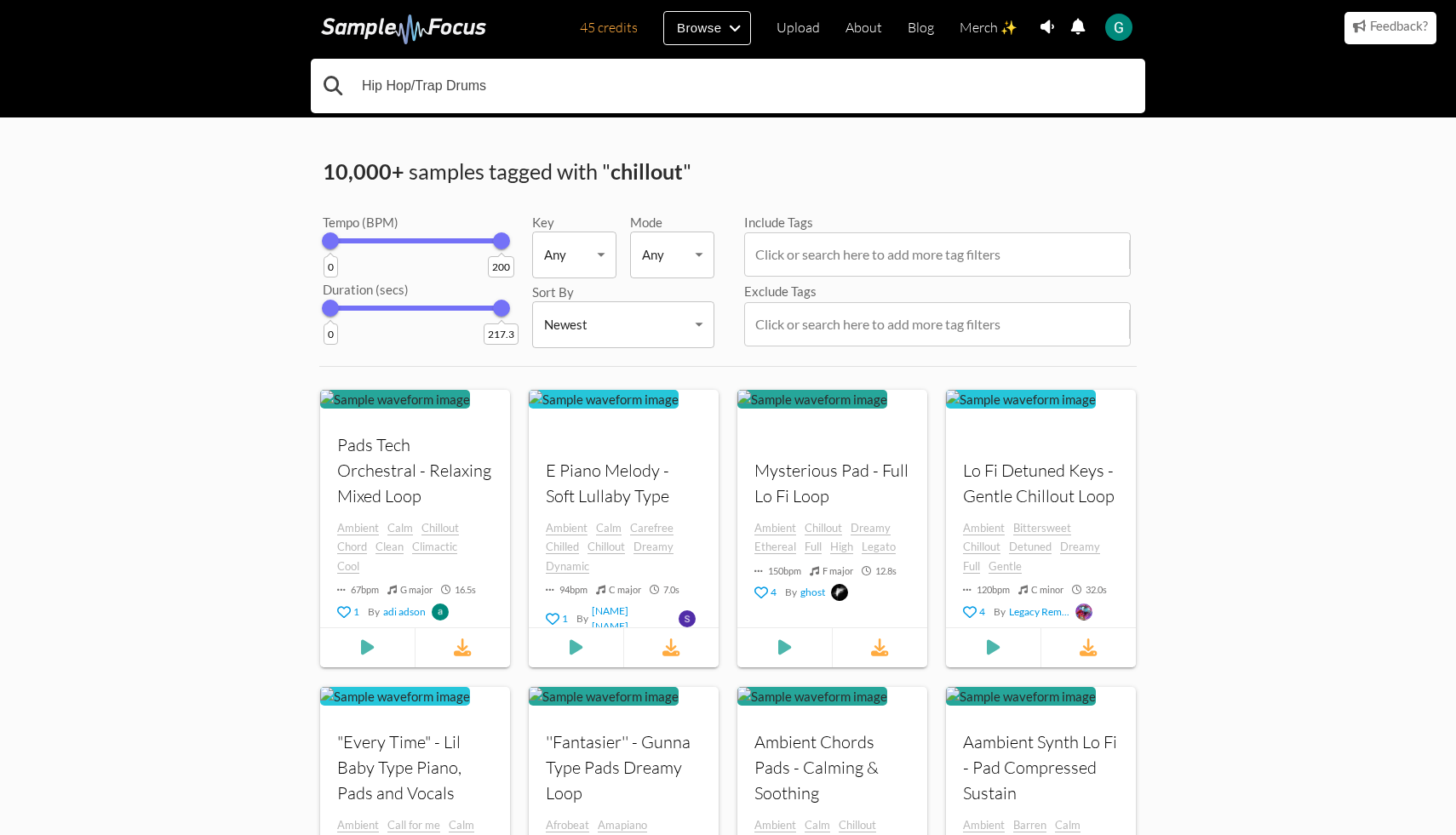 click on "Hip Hop/Trap Drums" at bounding box center (728, 86) 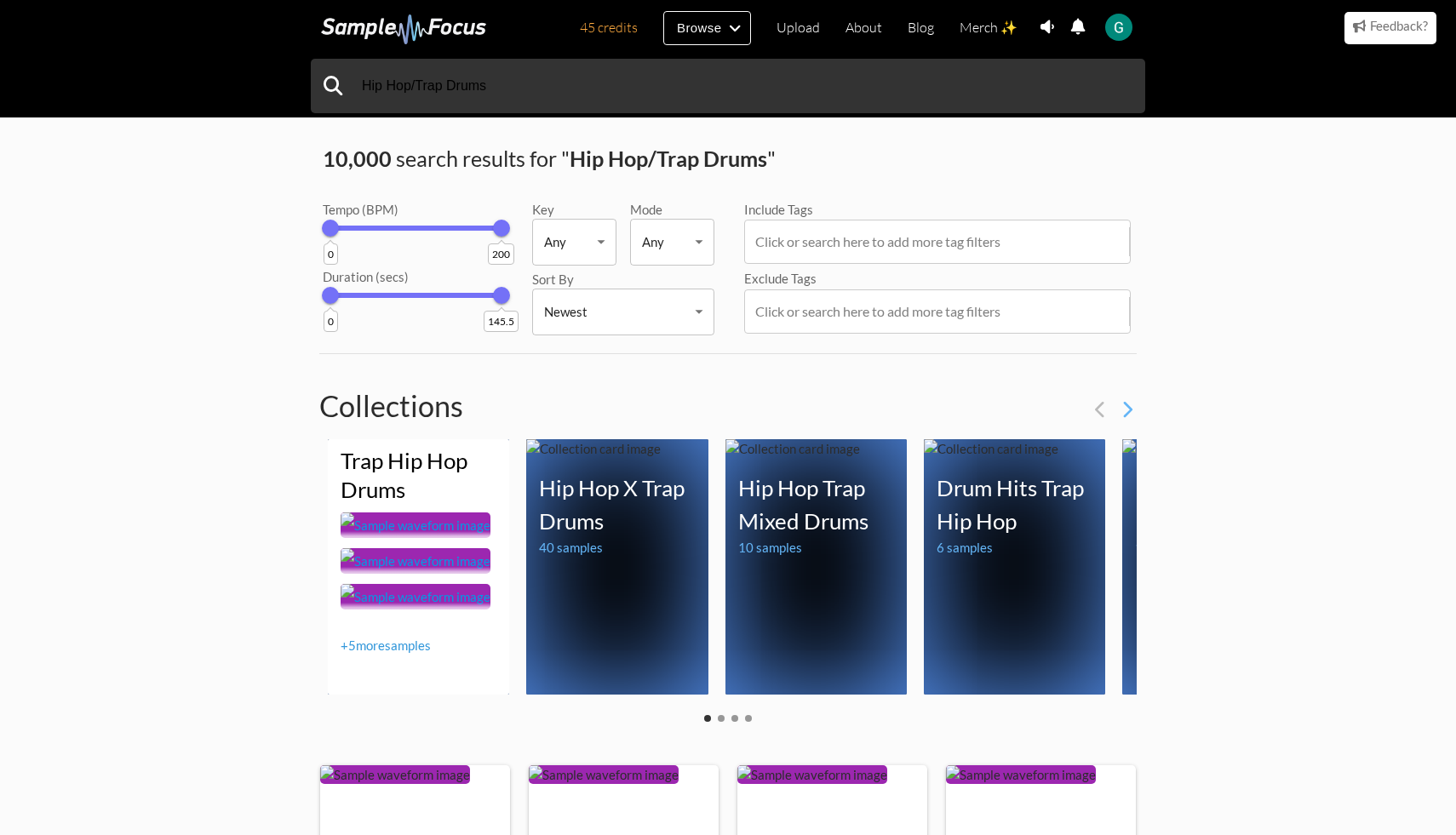scroll, scrollTop: 0, scrollLeft: 0, axis: both 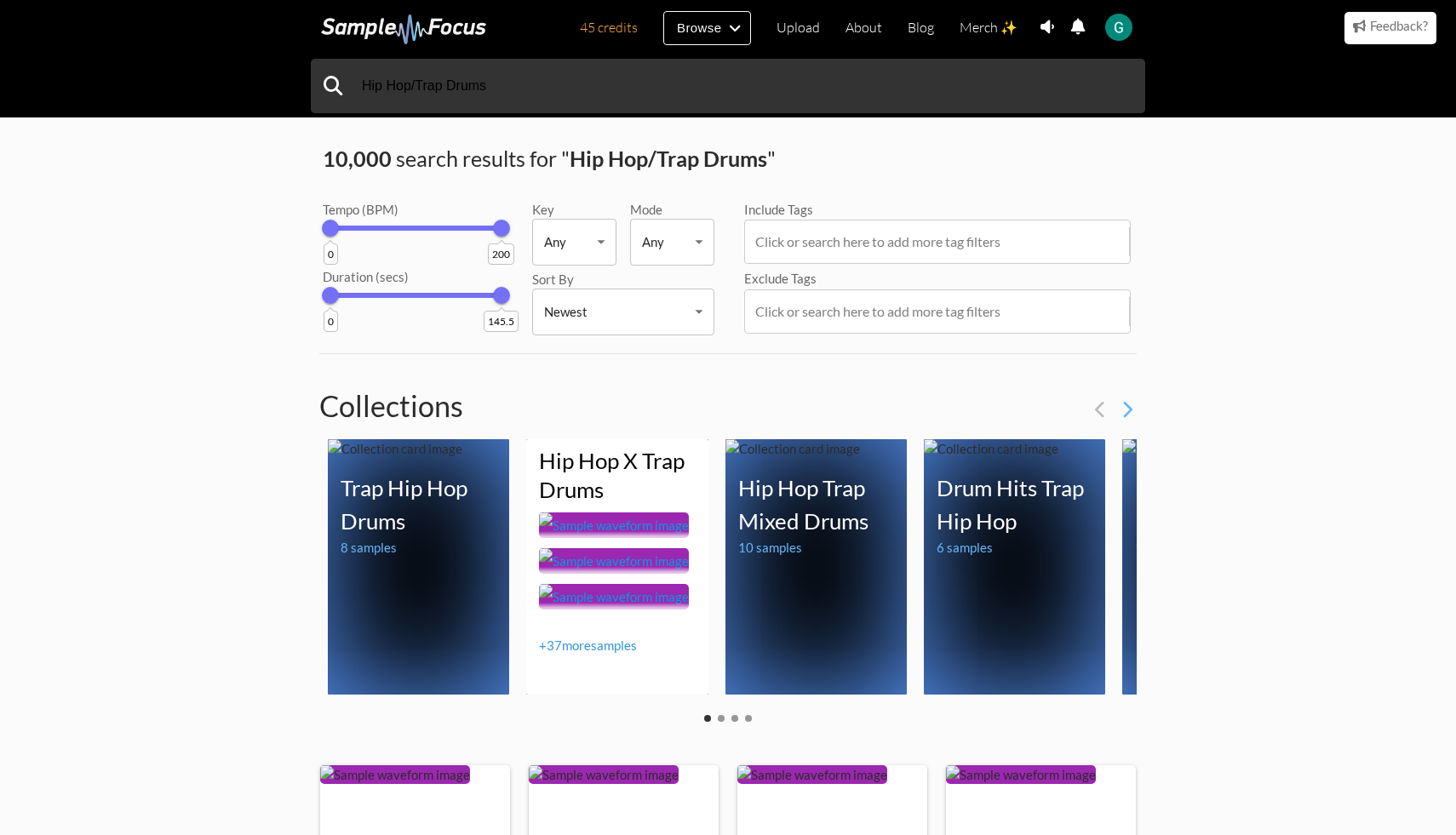 click on "+  37  more  samples" at bounding box center [588, 645] 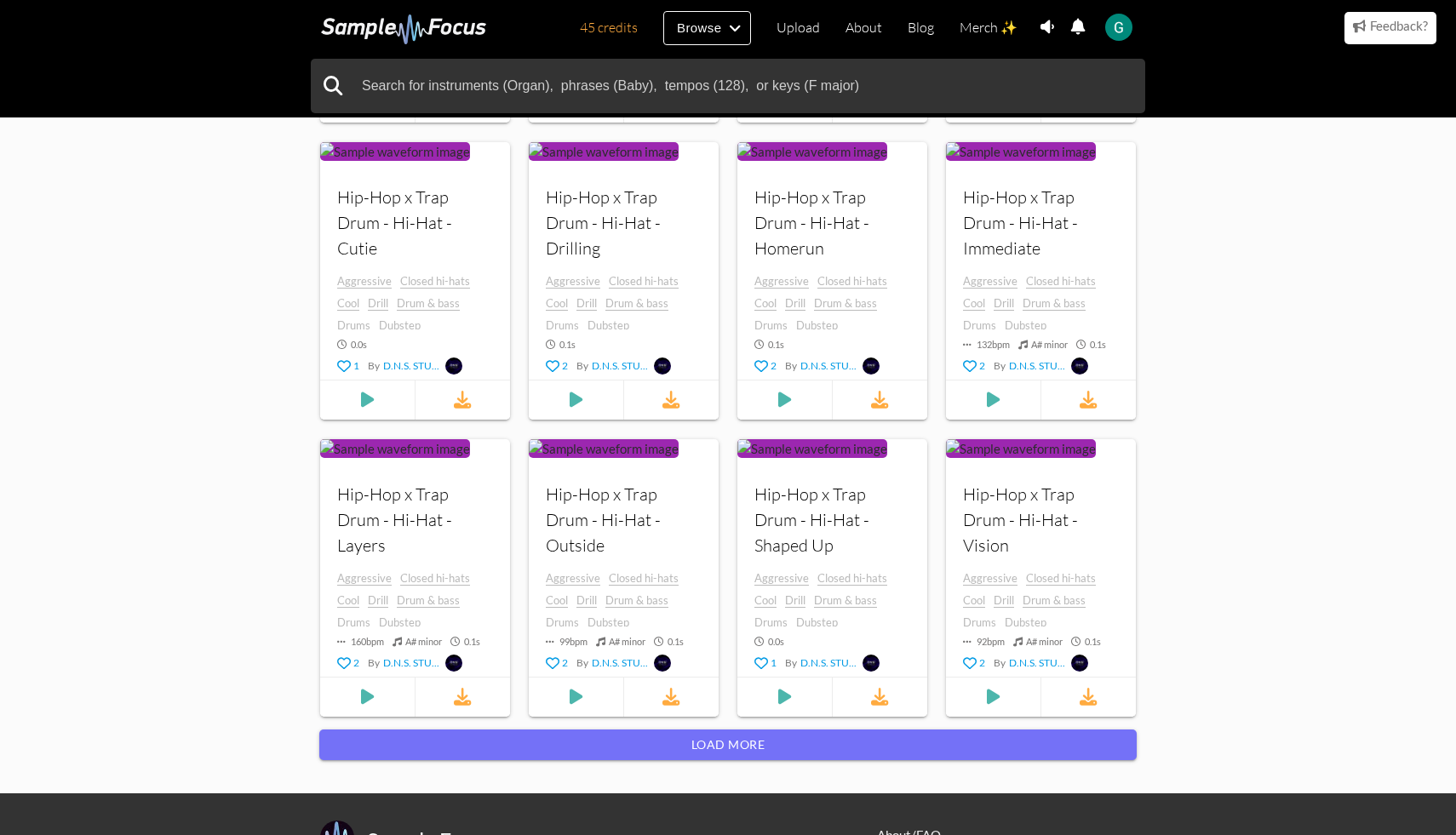scroll, scrollTop: 1294, scrollLeft: 0, axis: vertical 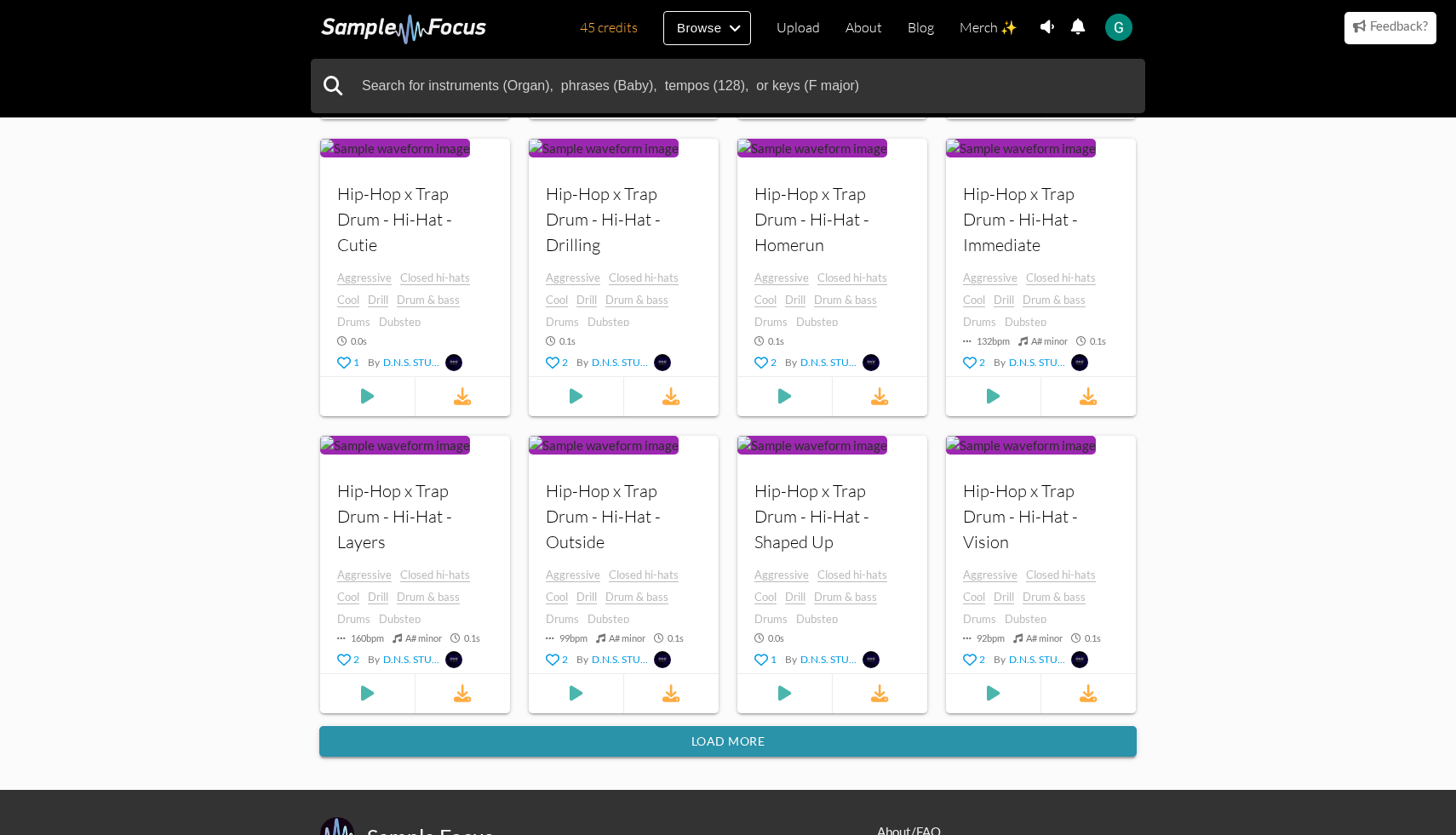 click on "Load more" at bounding box center [728, 741] 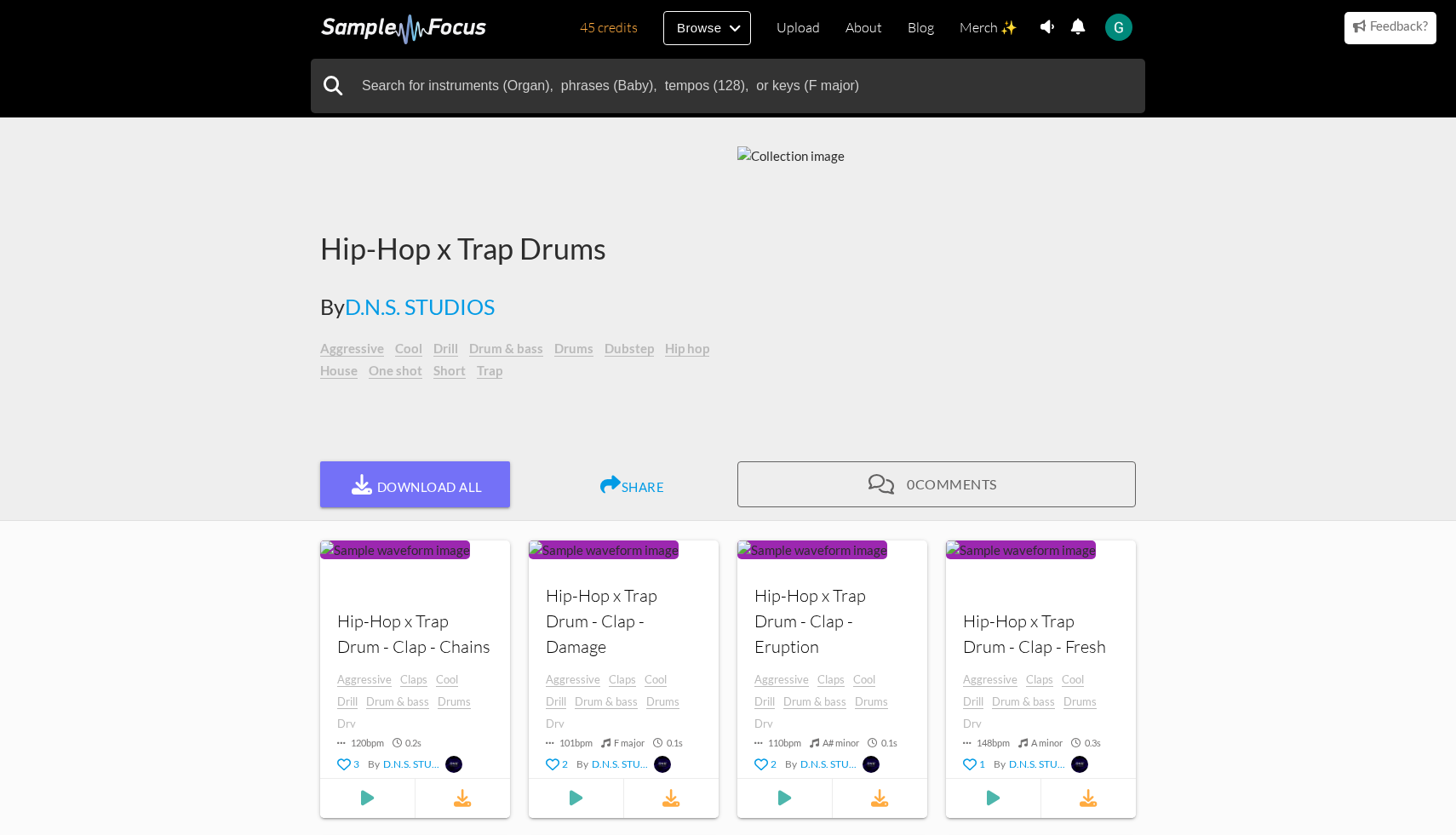 scroll, scrollTop: 0, scrollLeft: 0, axis: both 